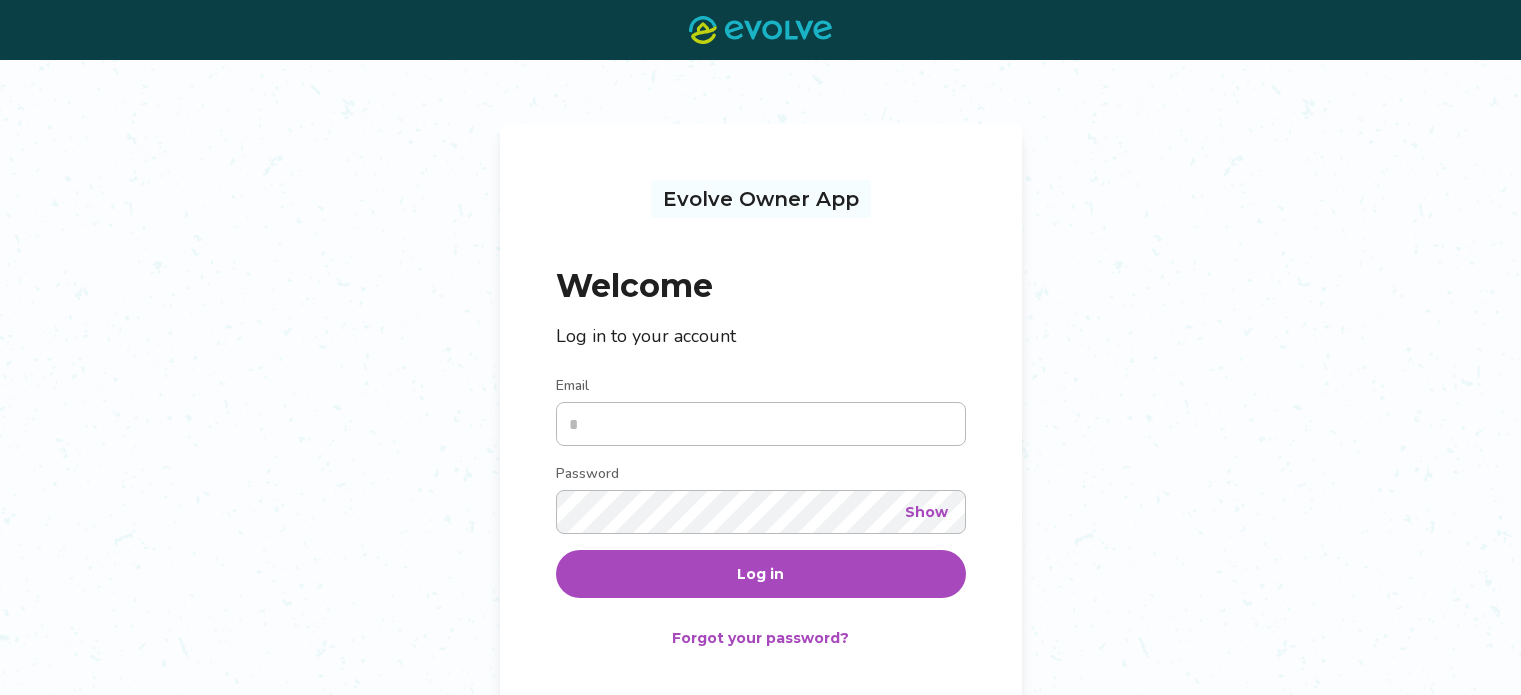 scroll, scrollTop: 0, scrollLeft: 0, axis: both 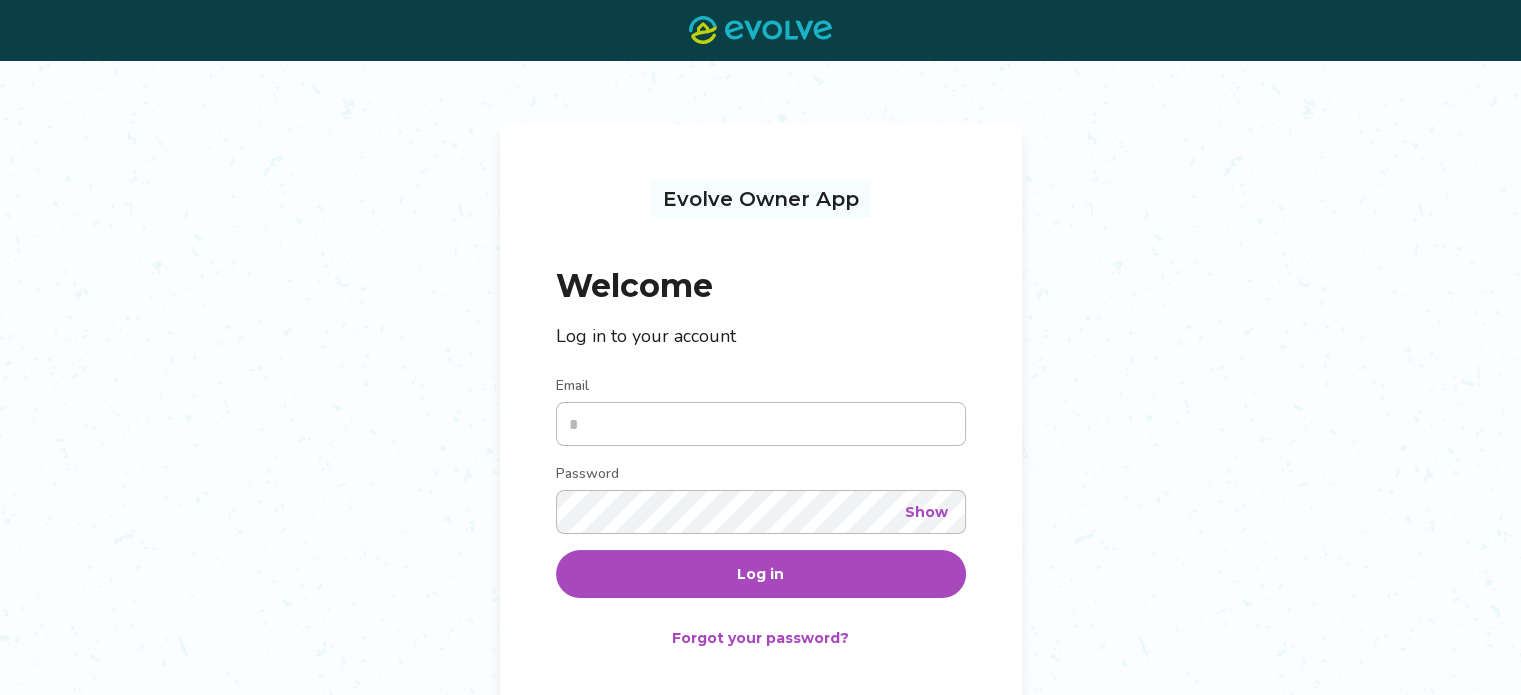 type on "**********" 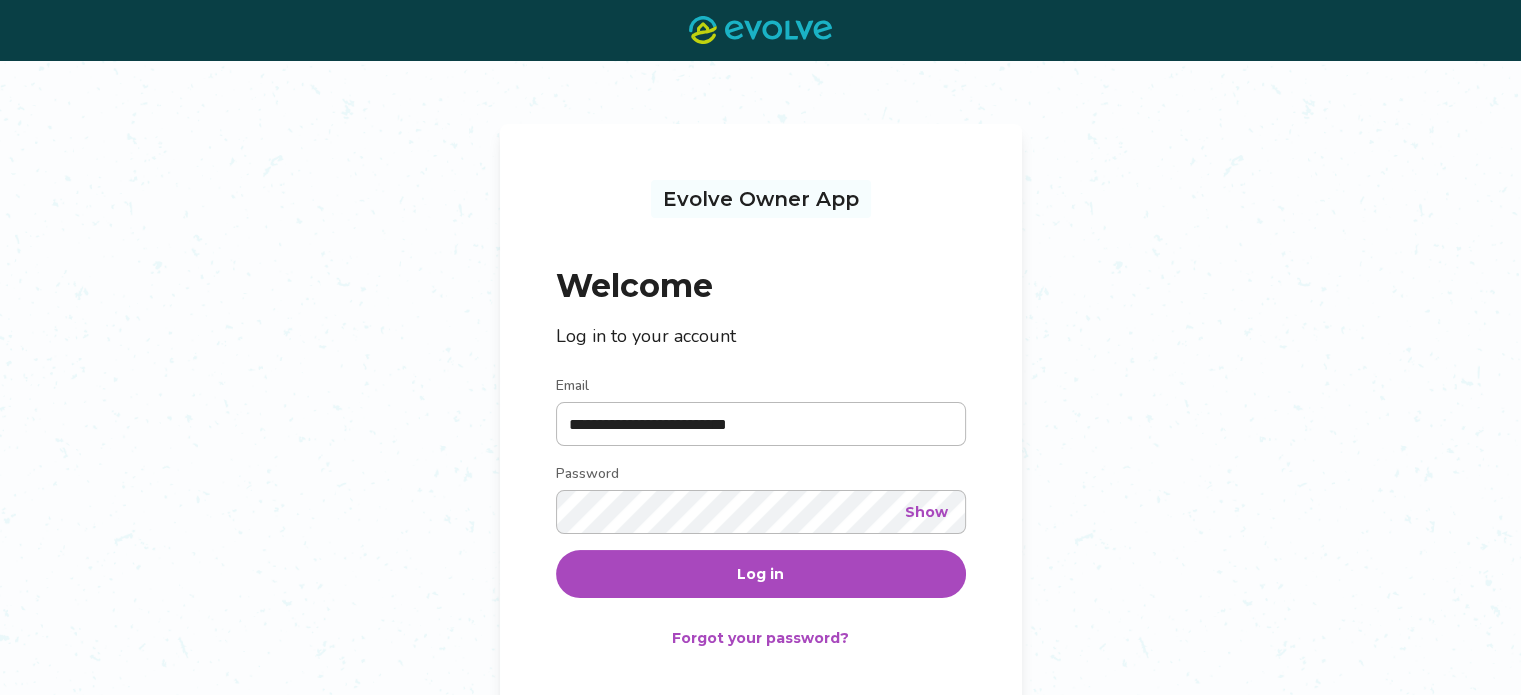 click on "Log in" at bounding box center (760, 574) 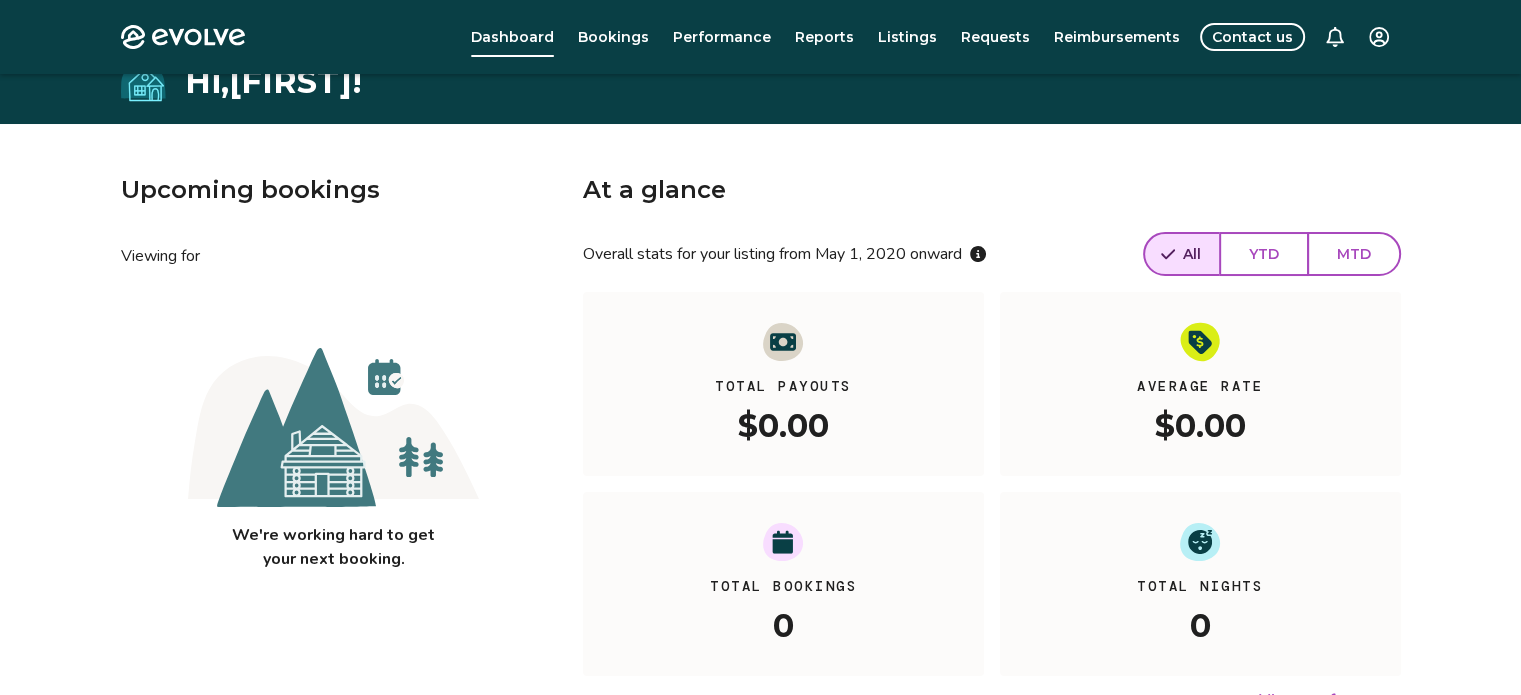 scroll, scrollTop: 0, scrollLeft: 0, axis: both 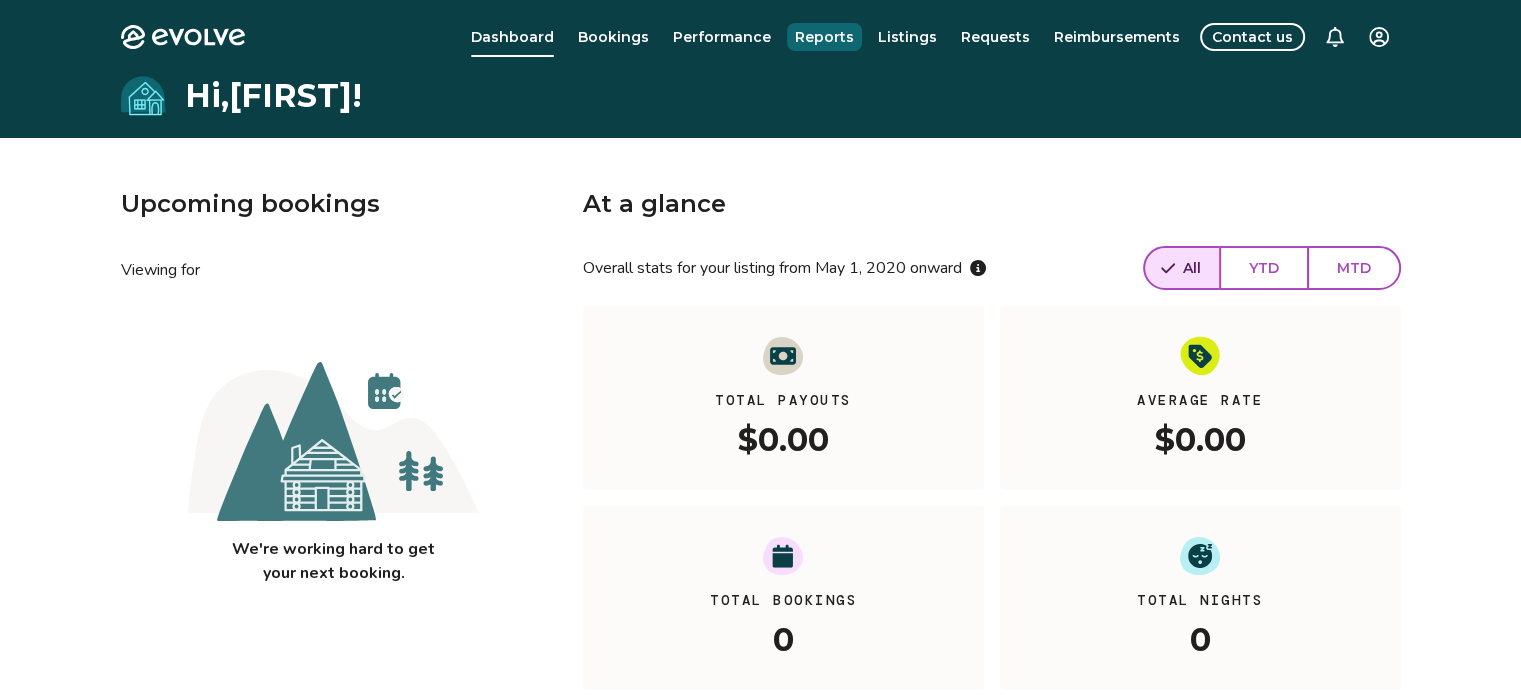 click on "Reports" at bounding box center [824, 37] 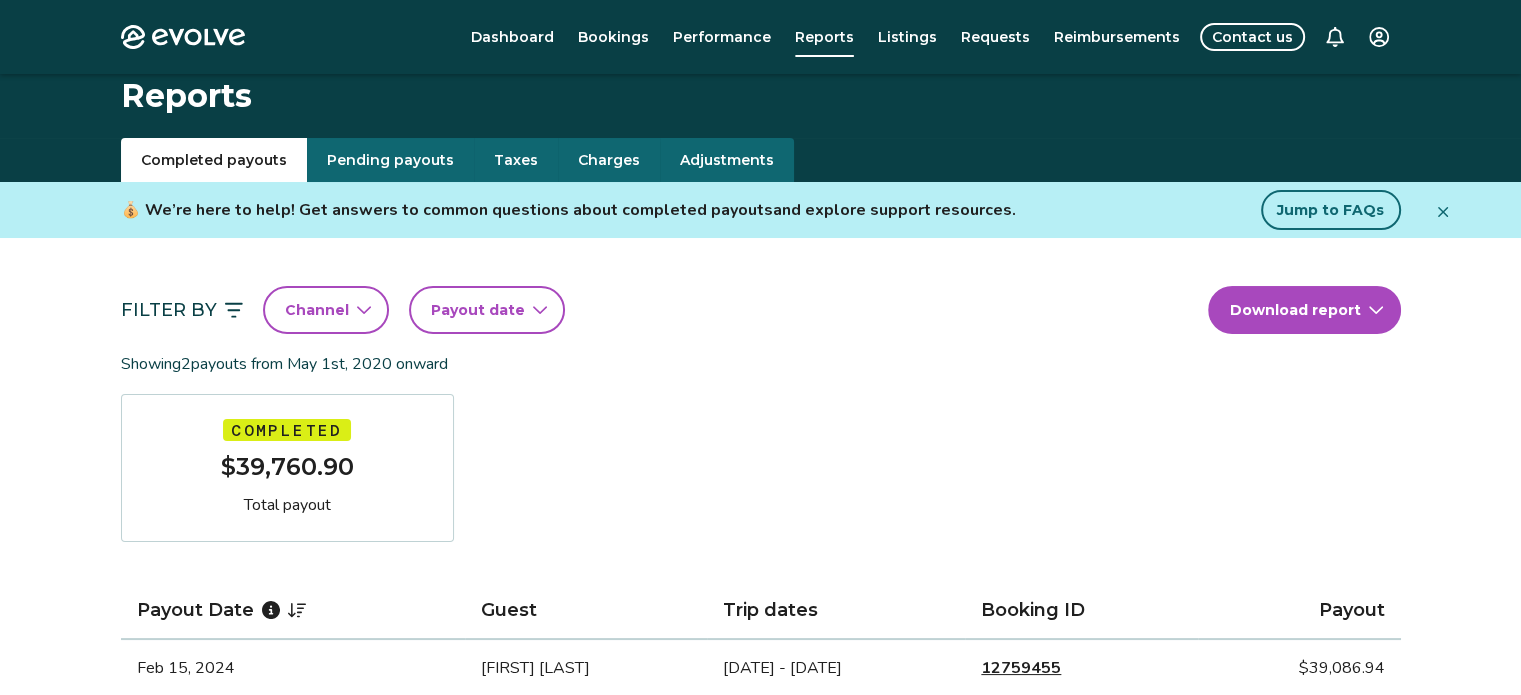 scroll, scrollTop: 0, scrollLeft: 0, axis: both 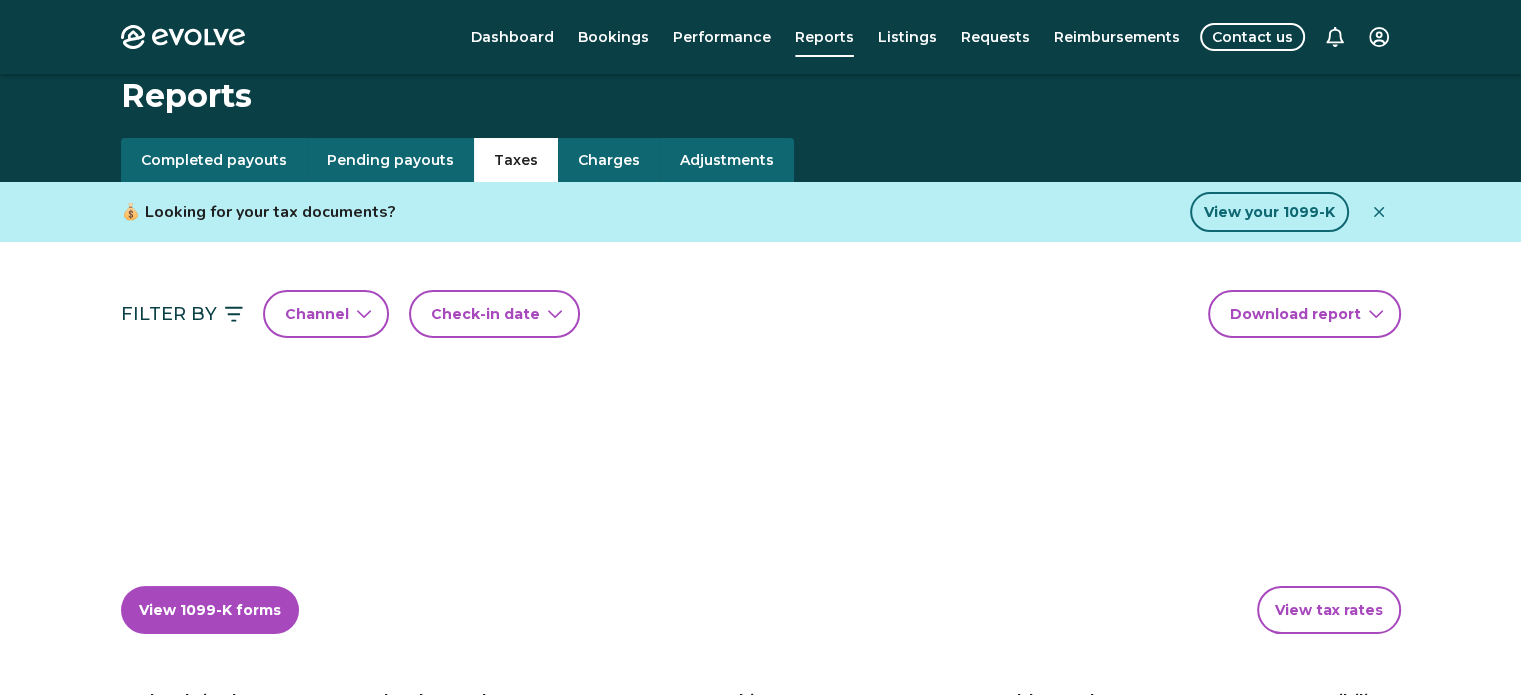 click on "Taxes" at bounding box center [516, 160] 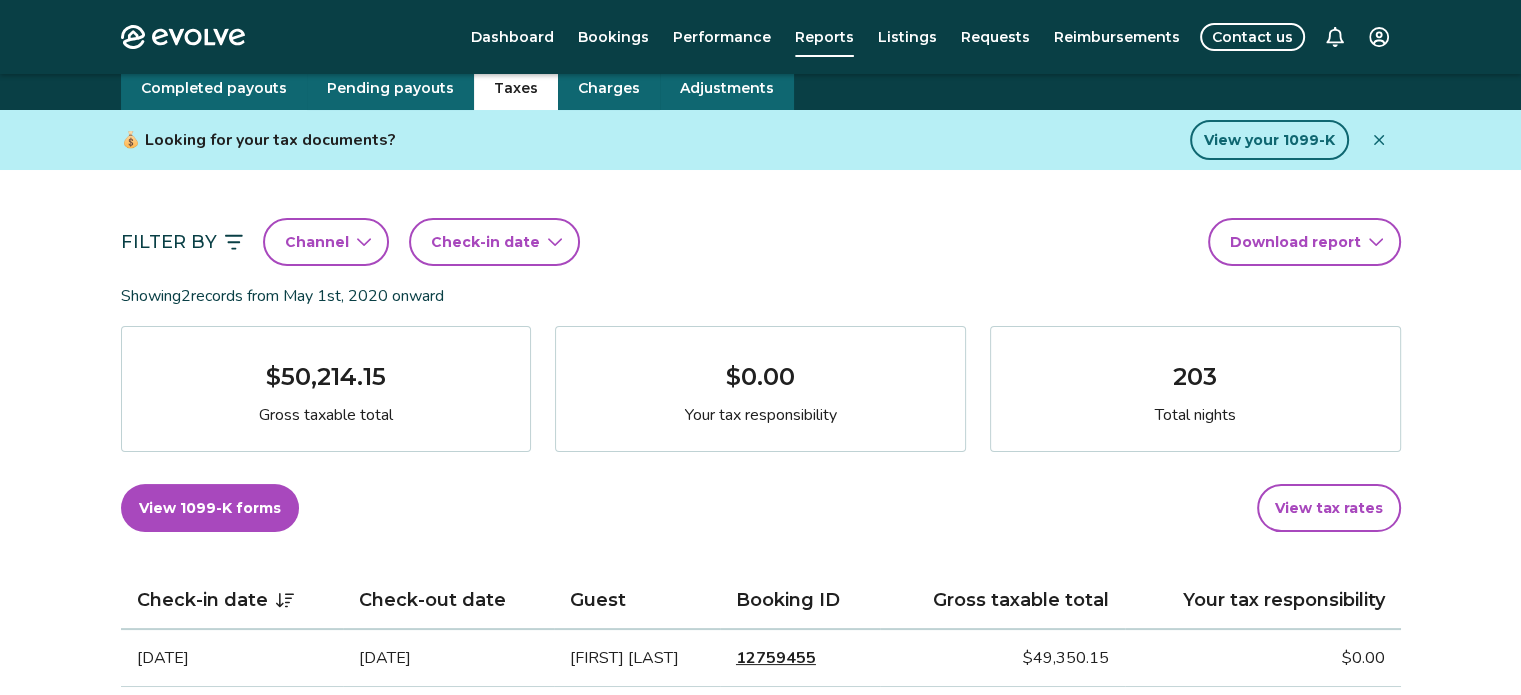 scroll, scrollTop: 64, scrollLeft: 0, axis: vertical 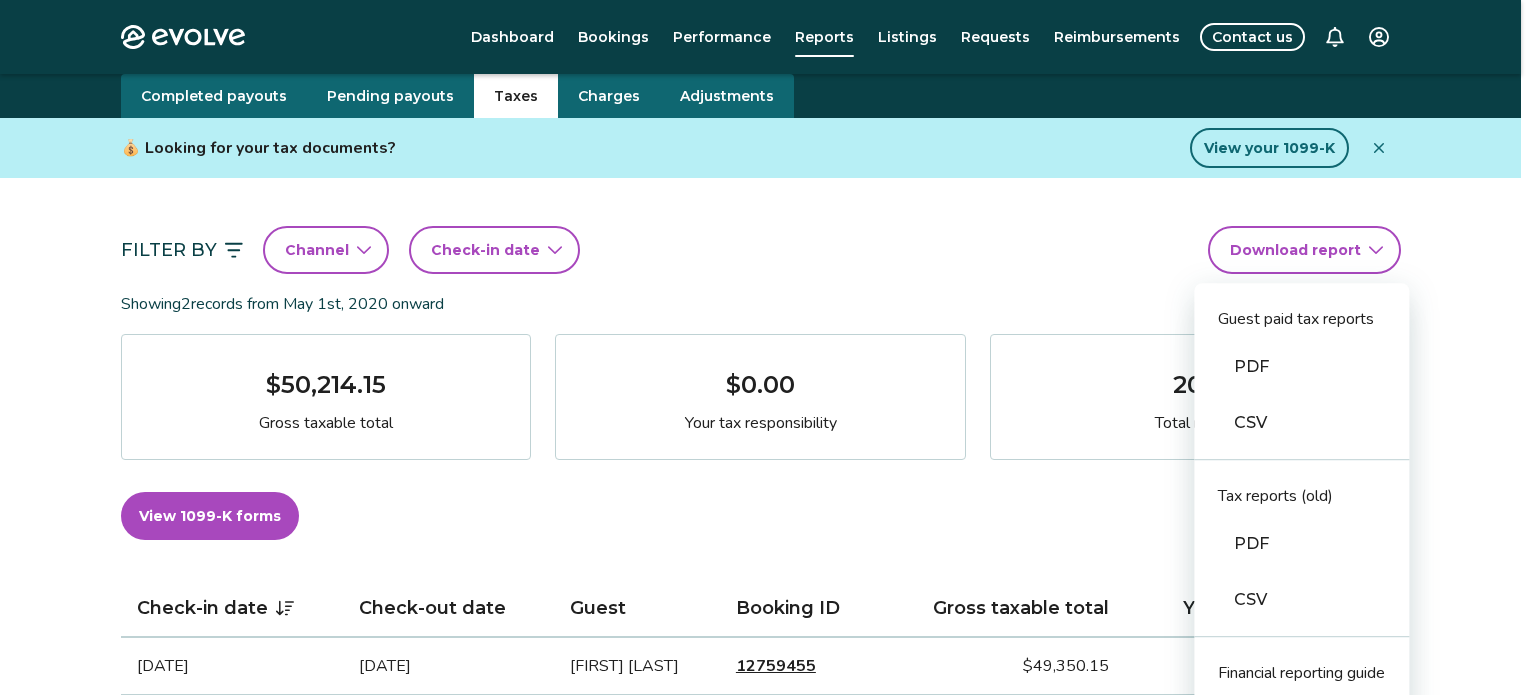click on "Evolve Dashboard Bookings Performance Reports Listings Requests Reimbursements Contact us Reports Completed payouts Pending payouts Taxes Charges Adjustments 💰 Looking for your tax documents? View your 1099-K Filter By  Channel Check-in date Download   report Guest paid tax reports PDF CSV Tax reports (old) PDF CSV Financial reporting guide PDF Showing  2  records    from May 1st, 2020 onward $50,214.15 Gross taxable total $0.00 Your tax responsibility 203 Total nights View 1099-K forms View tax rates Check-in date Check-out date Guest Booking ID Gross taxable total Your tax responsibility Feb 13, 2024 Aug 30, 2024 Kohltin Simmes 12759455 $49,350.15 $0.00 Feb 8, 2024 Feb 12, 2024 Derek Kuhn 12756643 $864.00 $0.00 Tax FAQs How is my gross taxable total calculated? How is my tax responsibility calculated, and why does it sometimes show $0.00? What is taxed damage protection and why is it included in my gross taxable total? Why are advertised rates and fees higher than base rates and fees? Tax resources |" at bounding box center [768, 751] 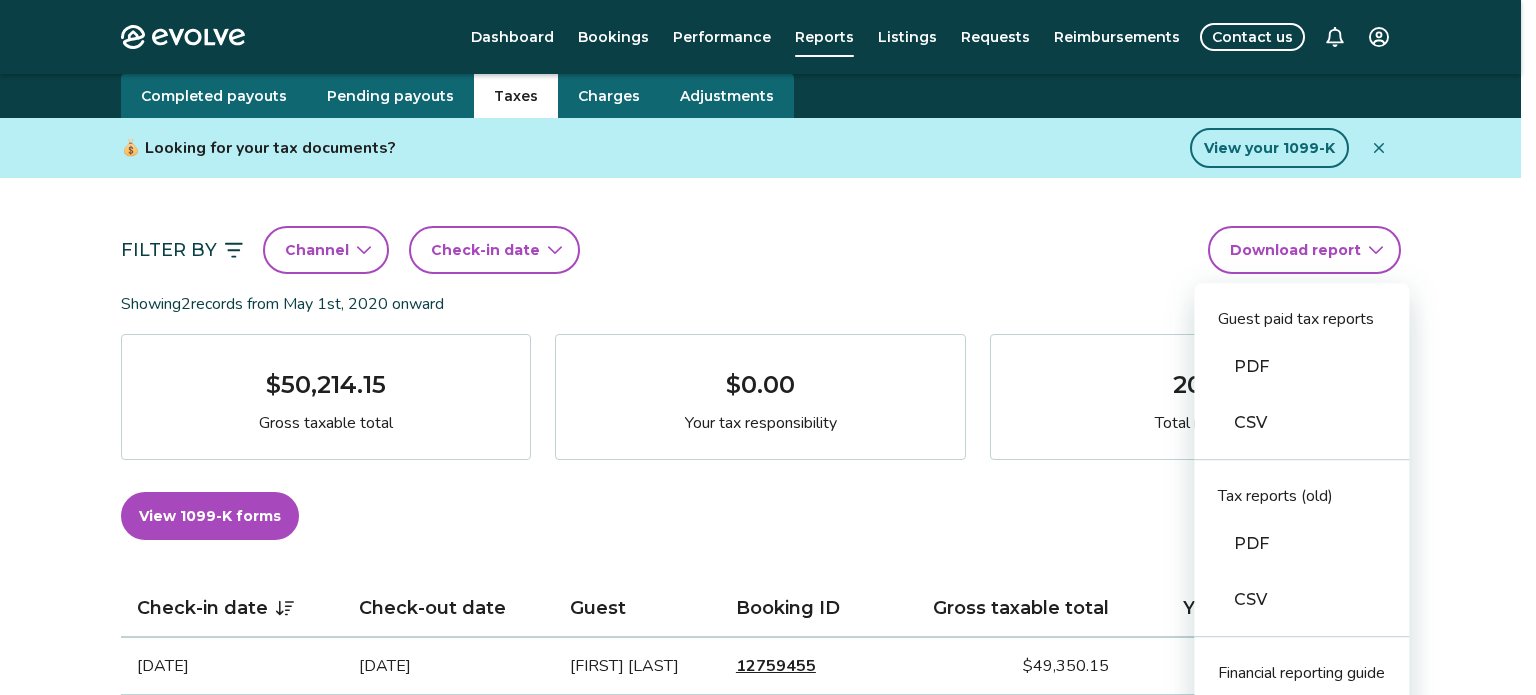 click on "PDF" at bounding box center (1301, 367) 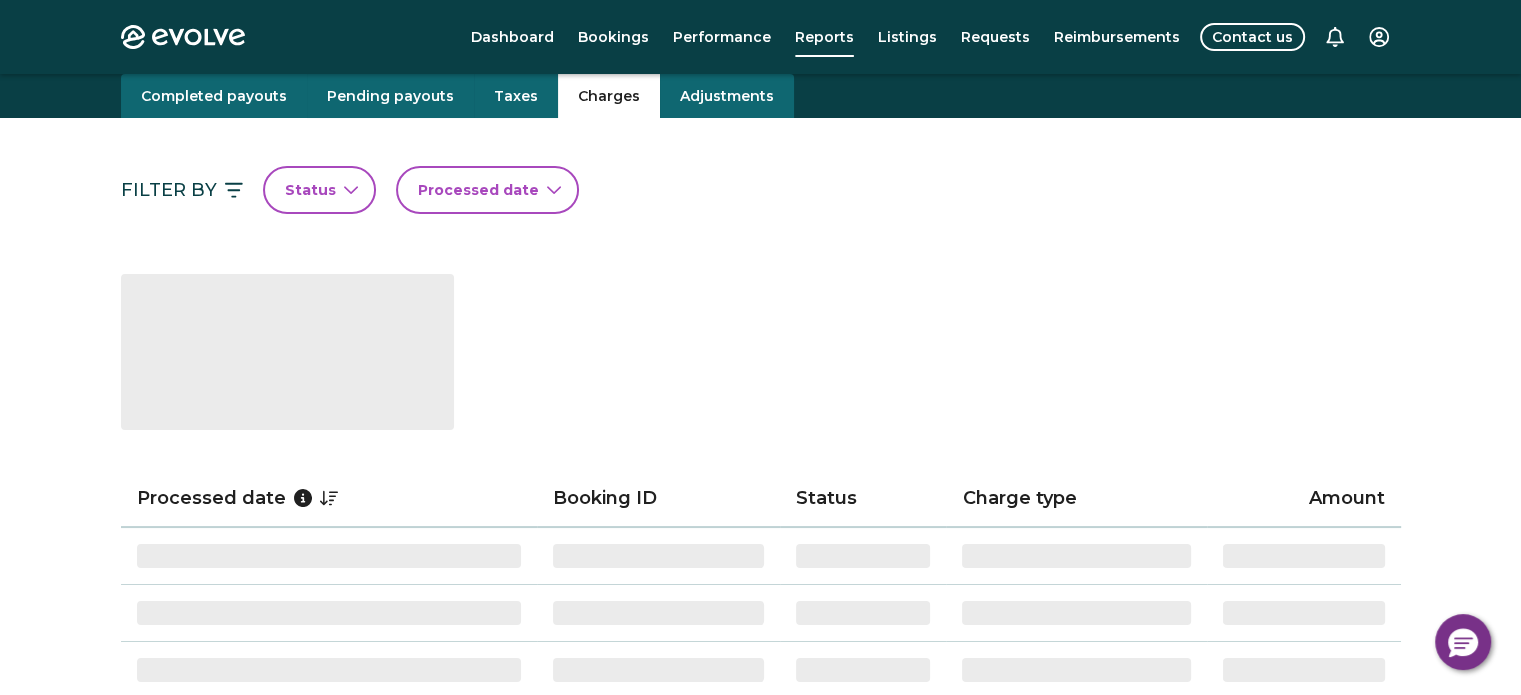 click on "Charges" at bounding box center [609, 96] 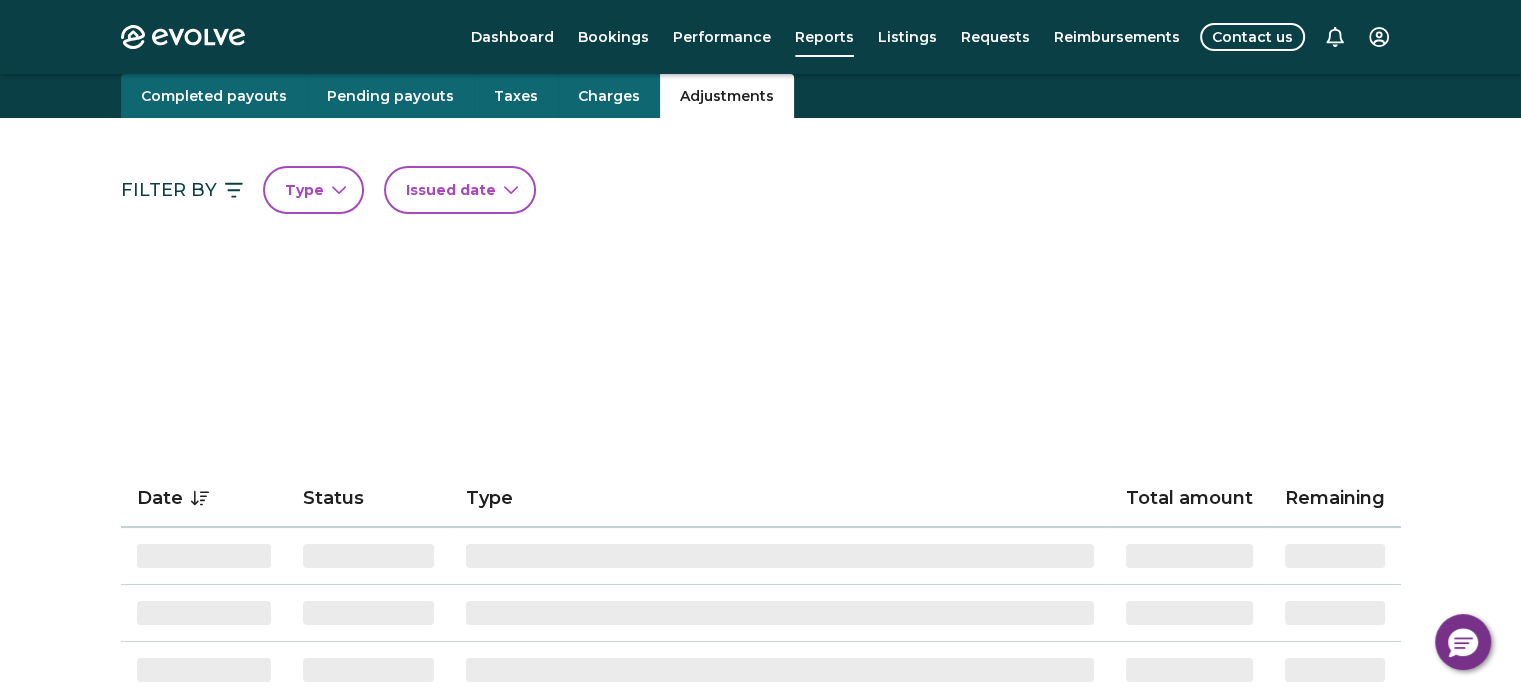 click on "Adjustments" at bounding box center (727, 96) 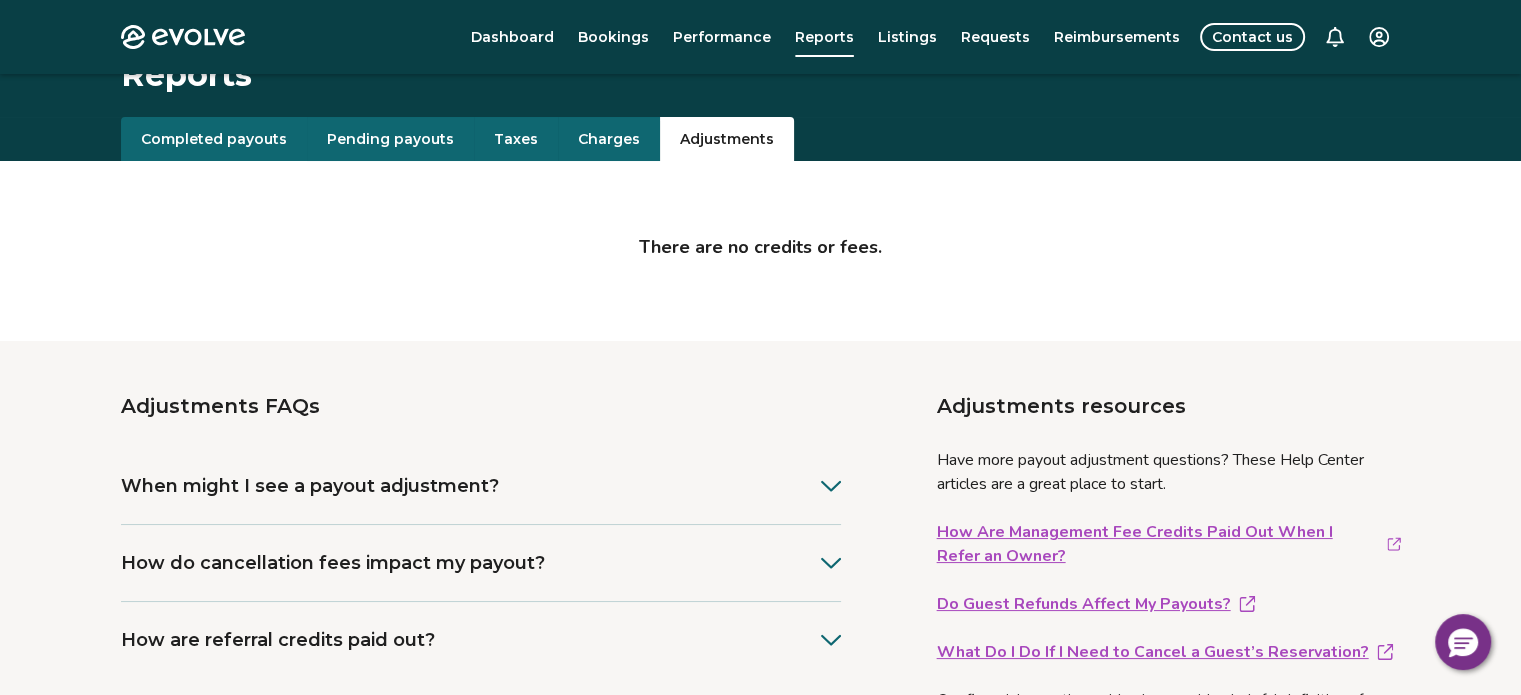 scroll, scrollTop: 20, scrollLeft: 0, axis: vertical 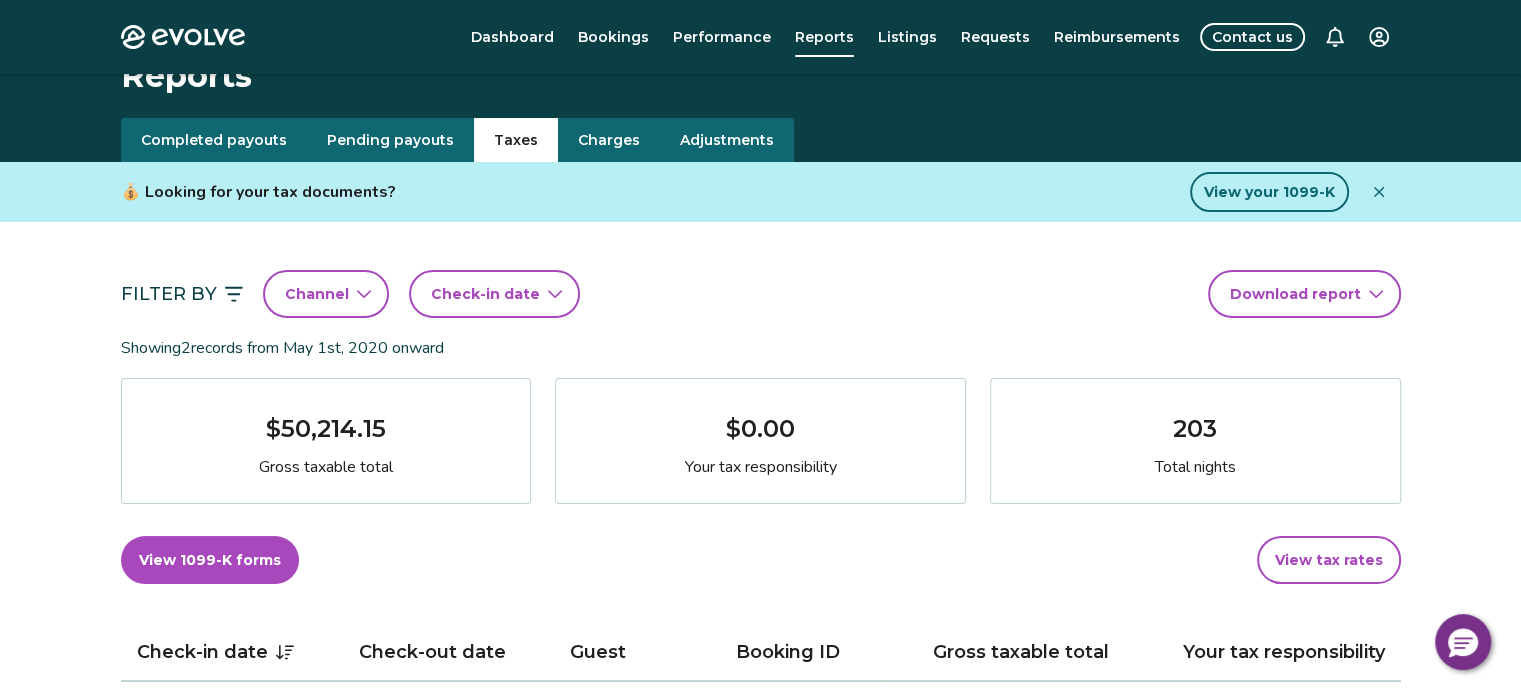 click on "Taxes" at bounding box center [516, 140] 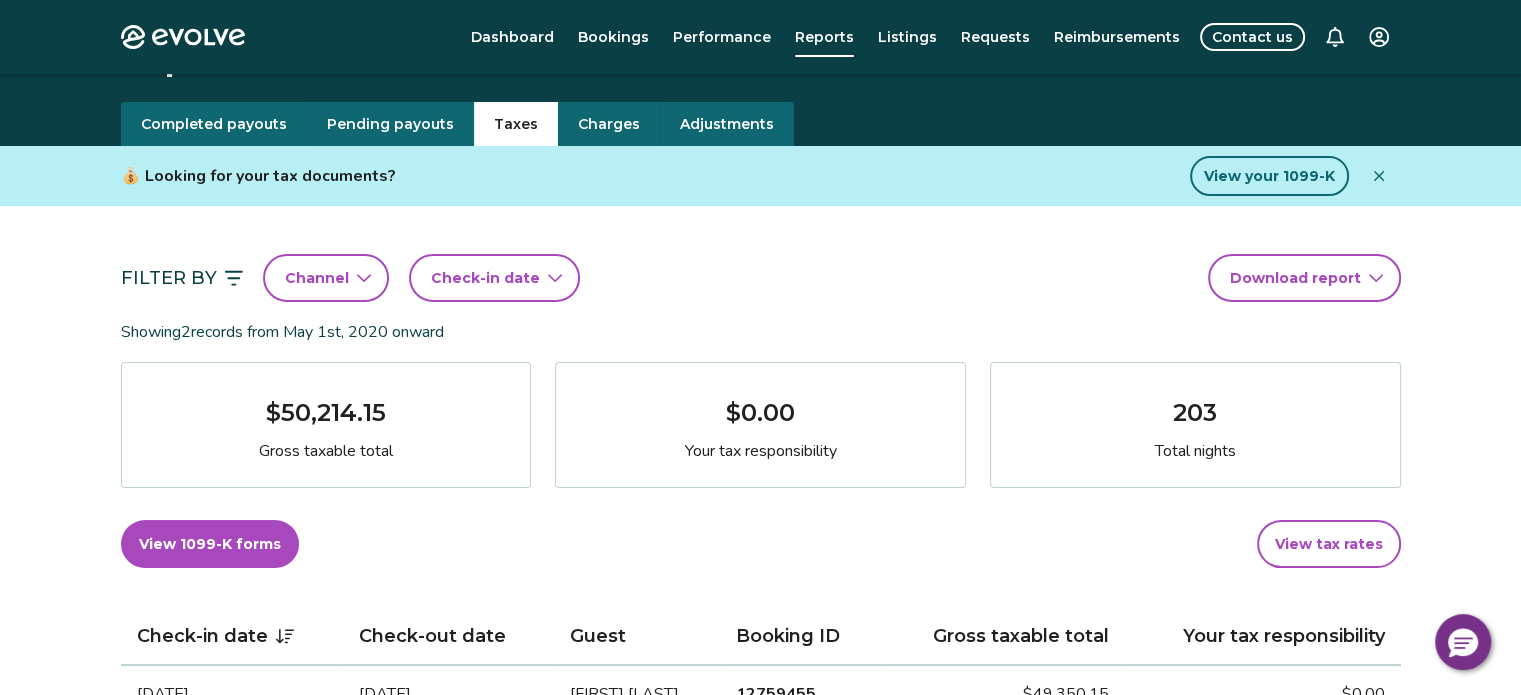 scroll, scrollTop: 0, scrollLeft: 0, axis: both 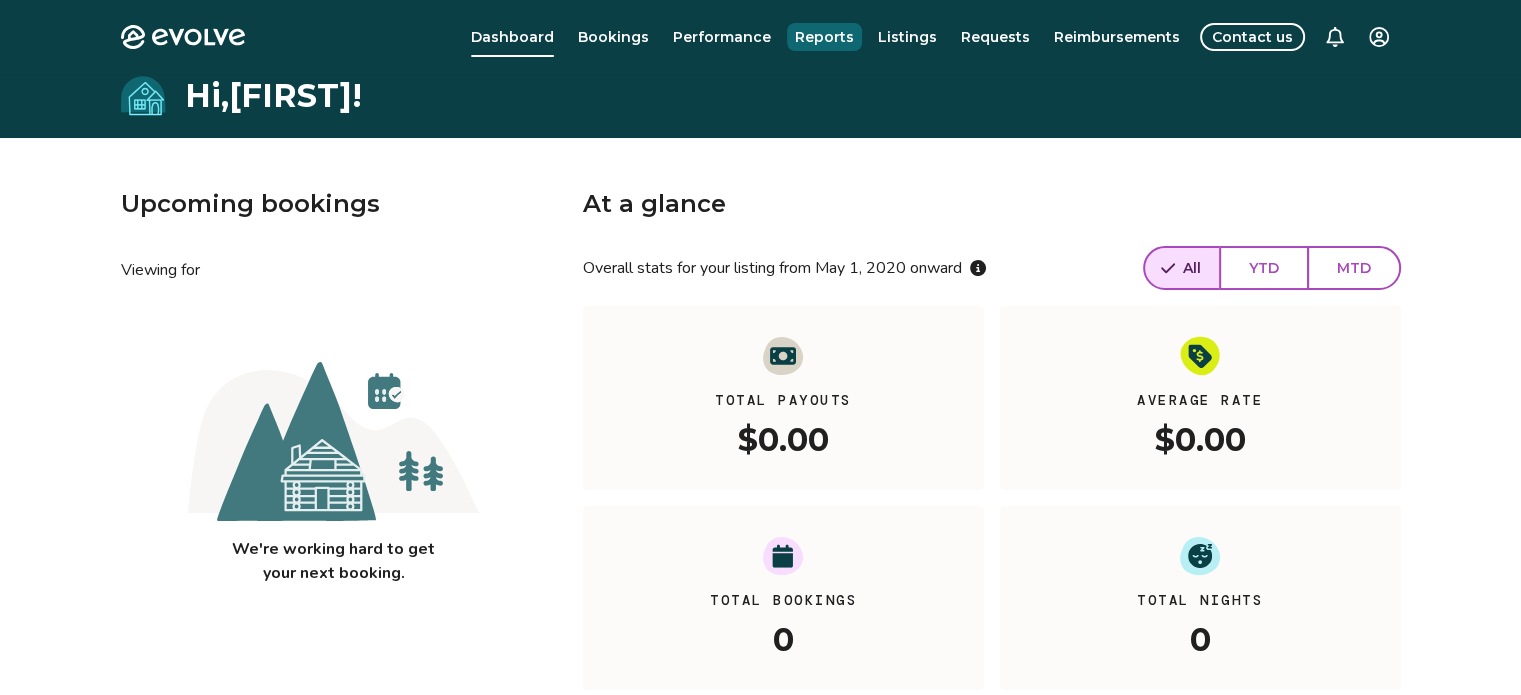 click on "Reports" at bounding box center (824, 37) 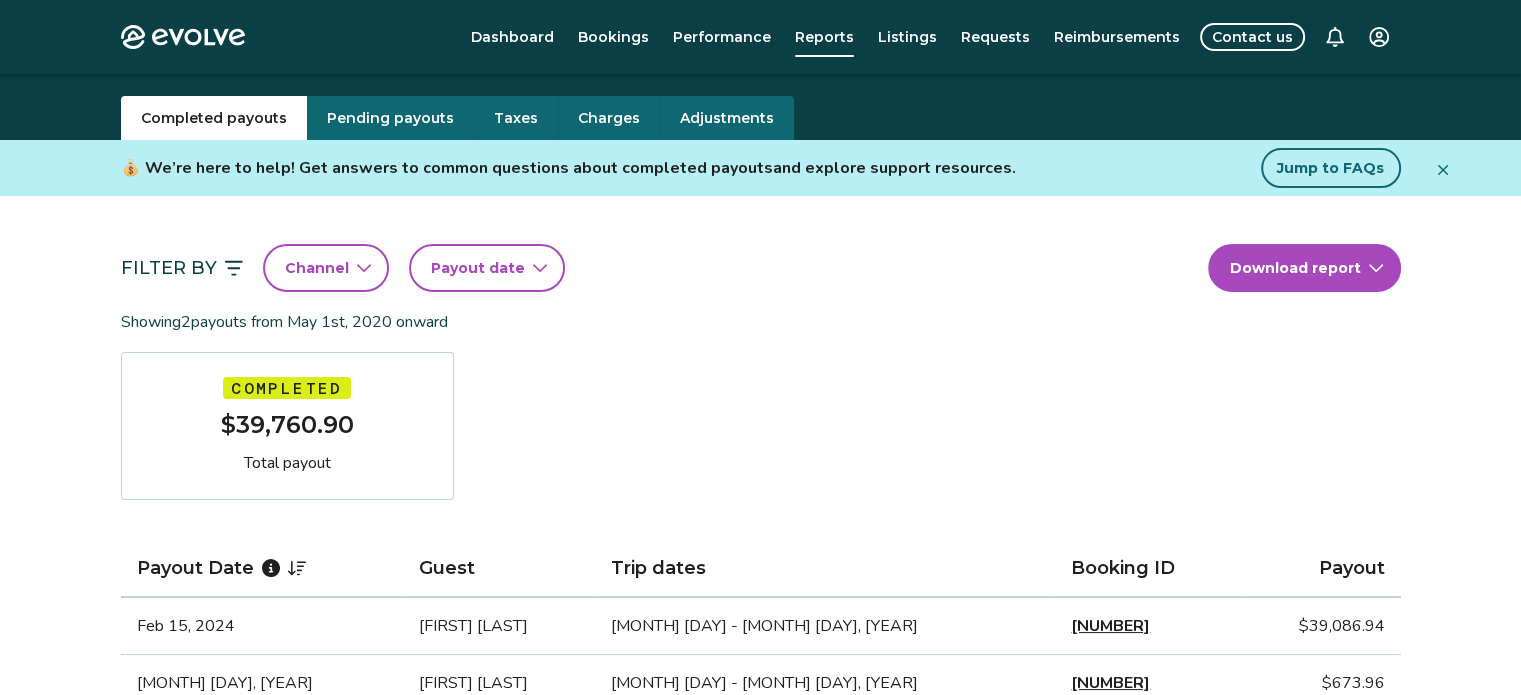 scroll, scrollTop: 40, scrollLeft: 0, axis: vertical 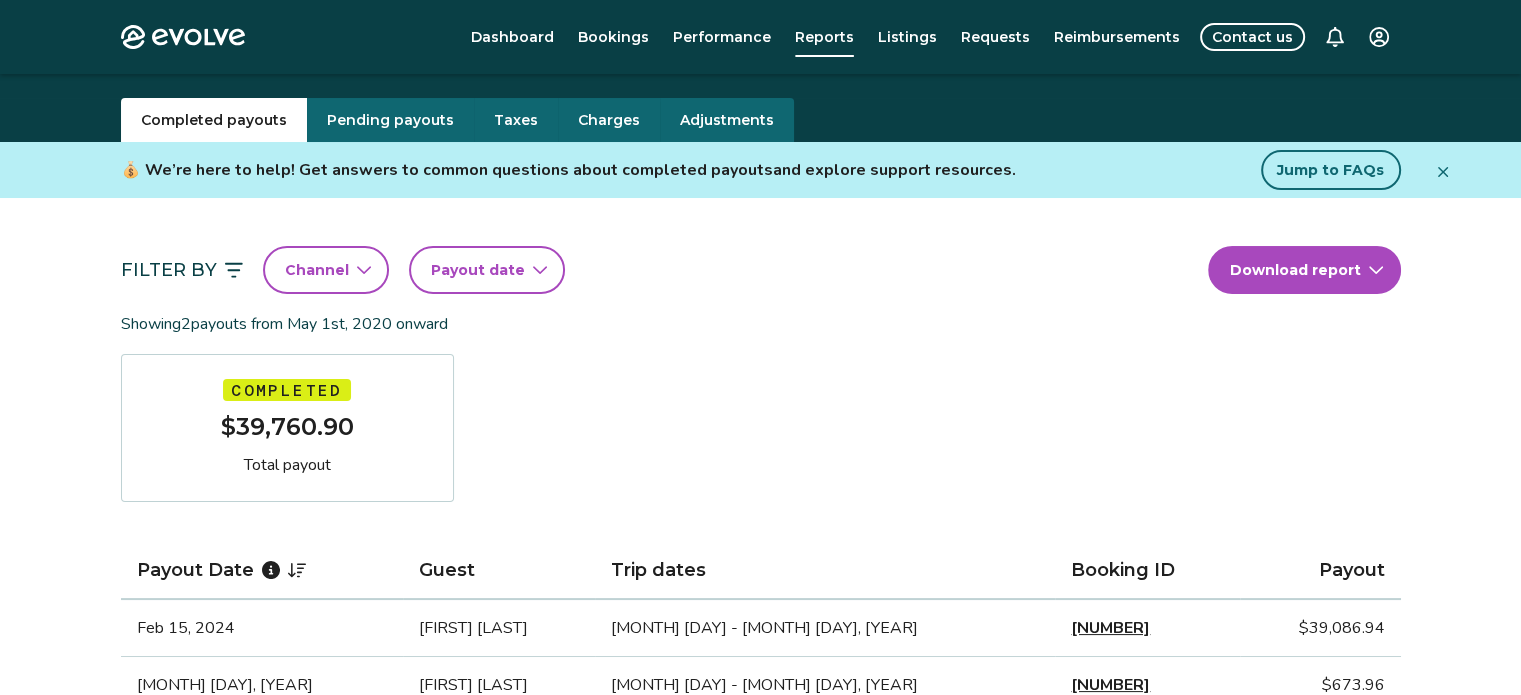 click on "Jump to FAQs" at bounding box center [1330, 170] 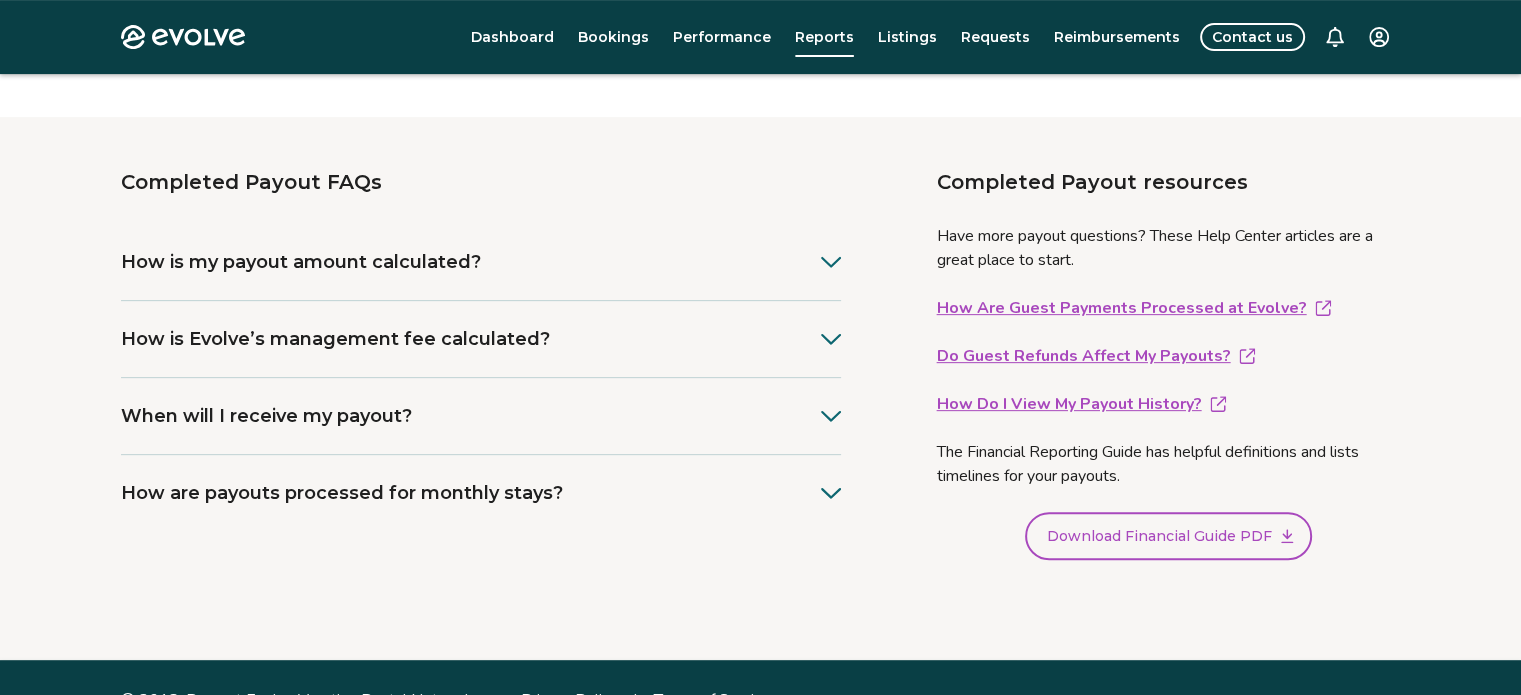 scroll, scrollTop: 774, scrollLeft: 0, axis: vertical 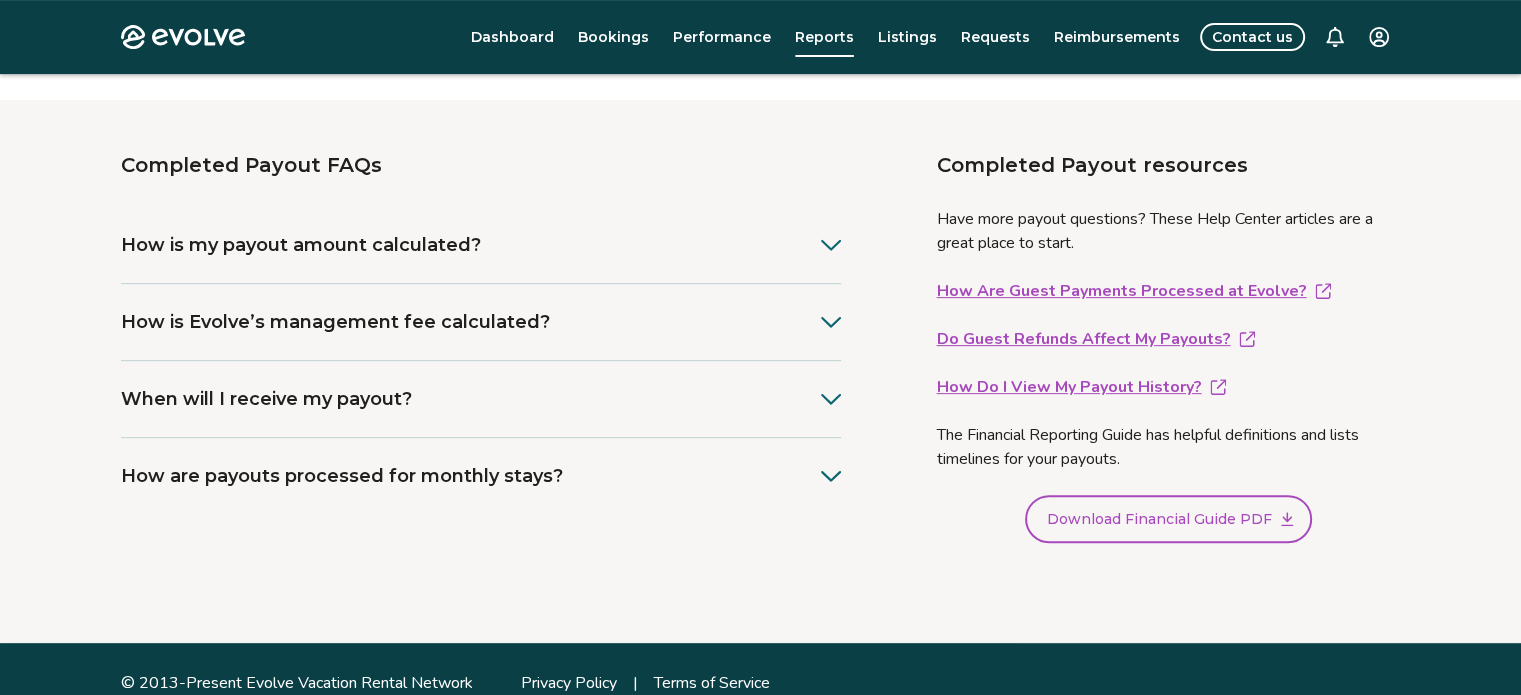 click on "Download Financial Guide PDF" at bounding box center (1159, 519) 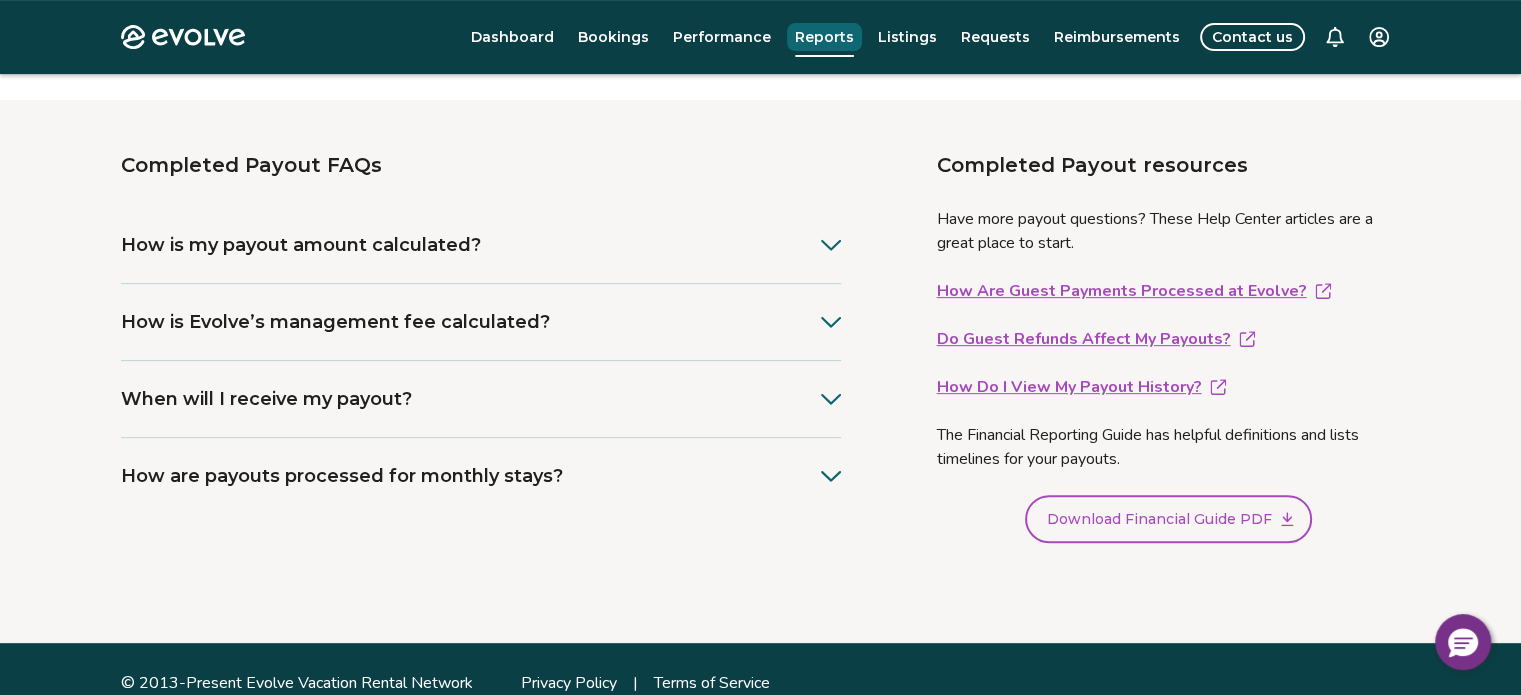 click on "Reports" at bounding box center [824, 37] 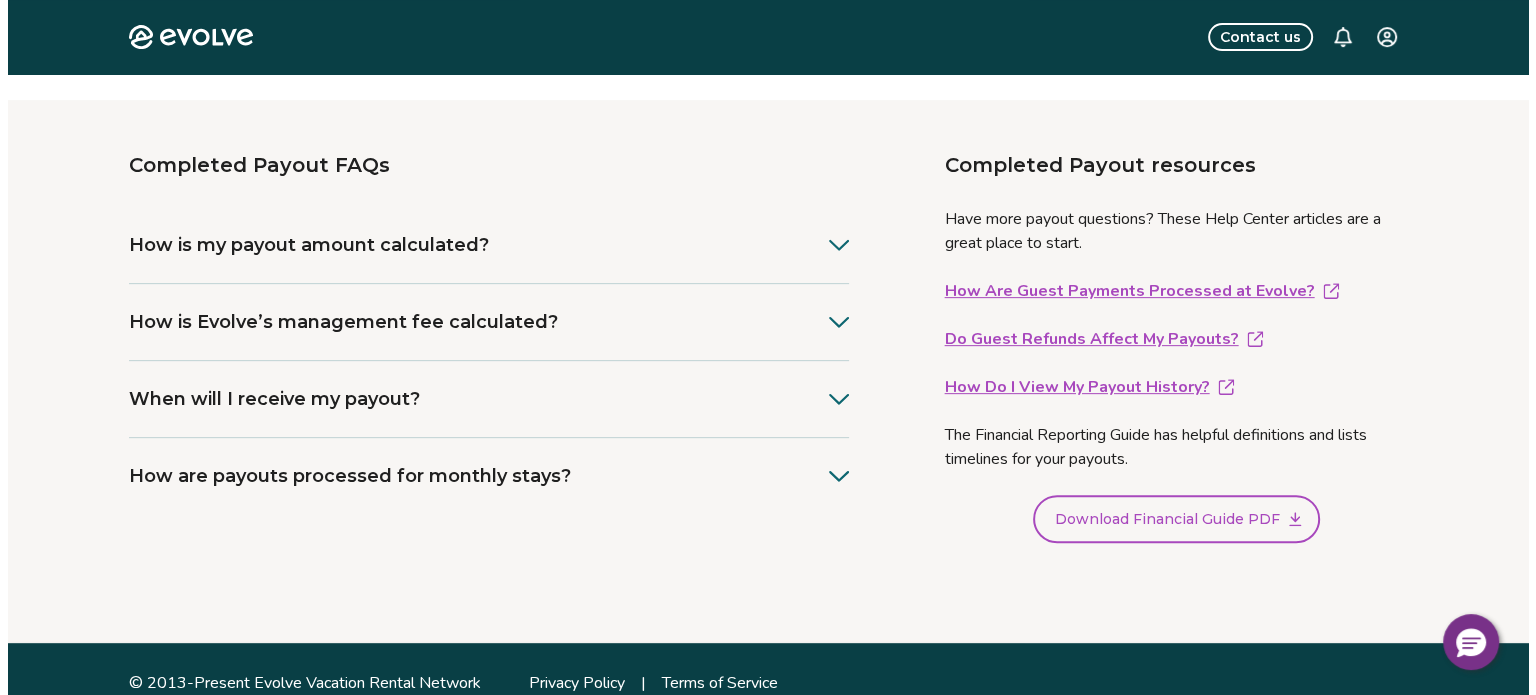 scroll, scrollTop: 0, scrollLeft: 0, axis: both 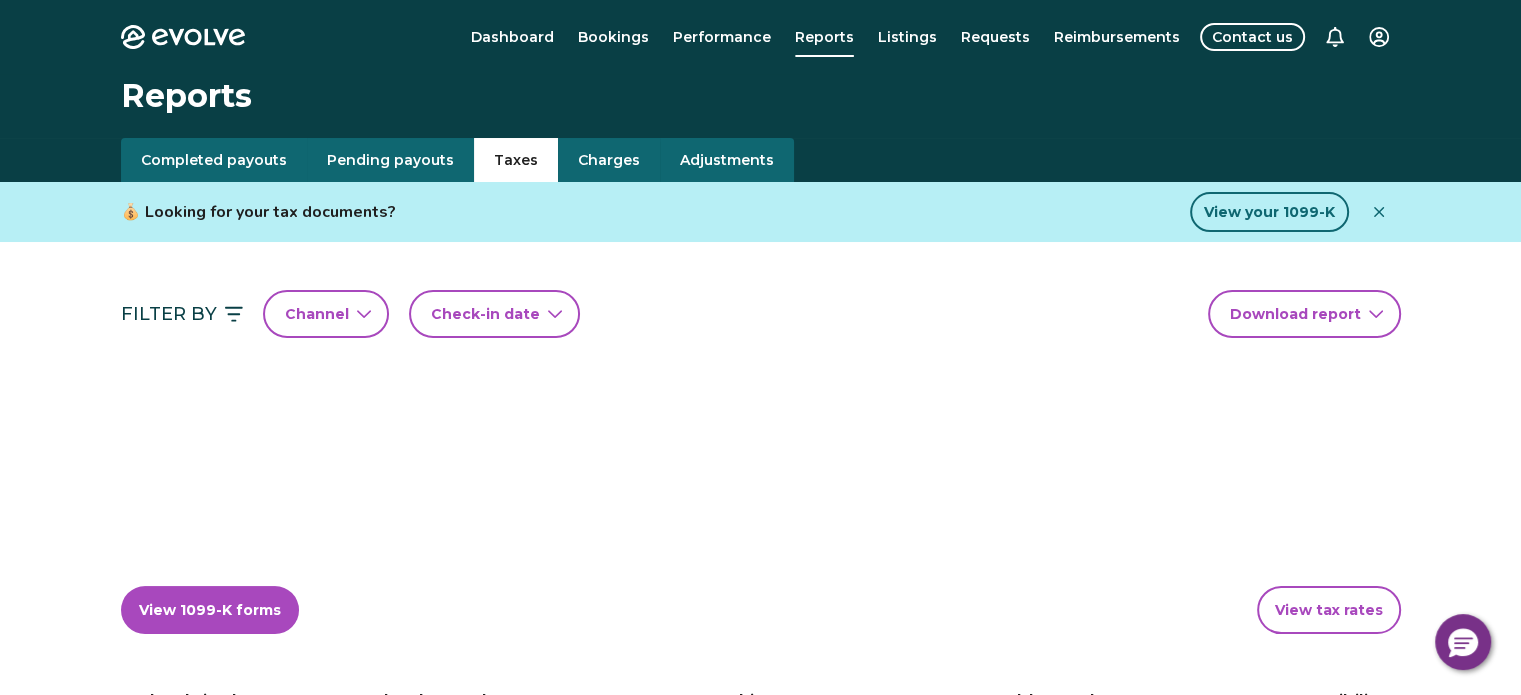 click on "Taxes" at bounding box center (516, 160) 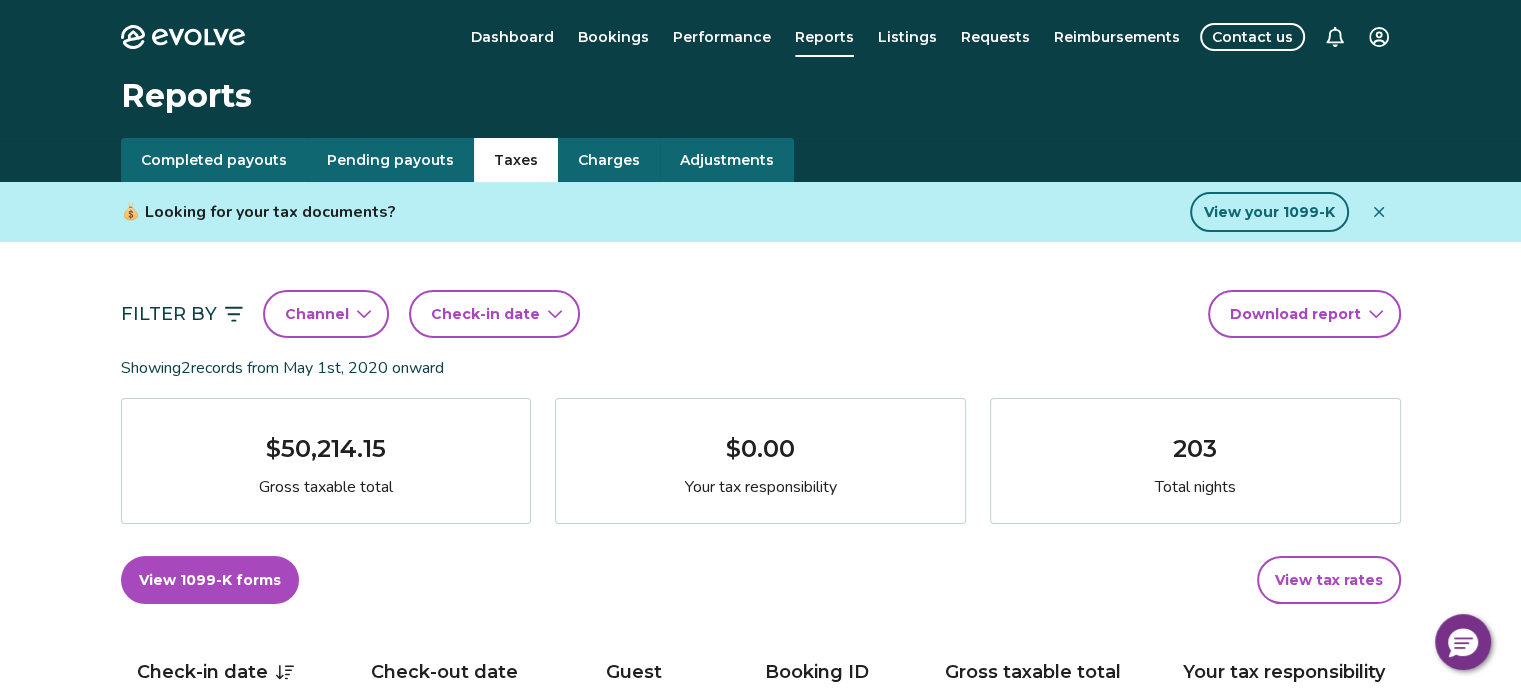 click on "View your 1099-K" at bounding box center (1269, 212) 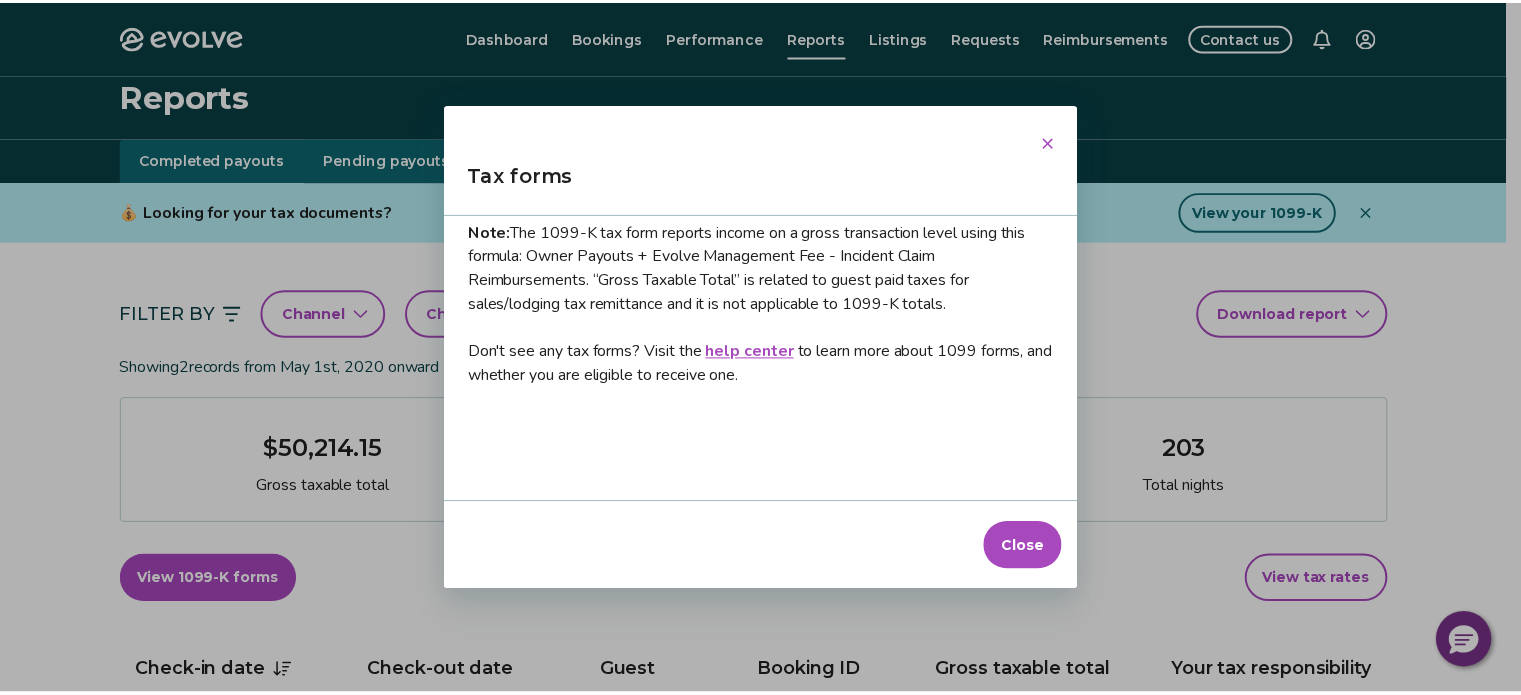 scroll, scrollTop: 39, scrollLeft: 0, axis: vertical 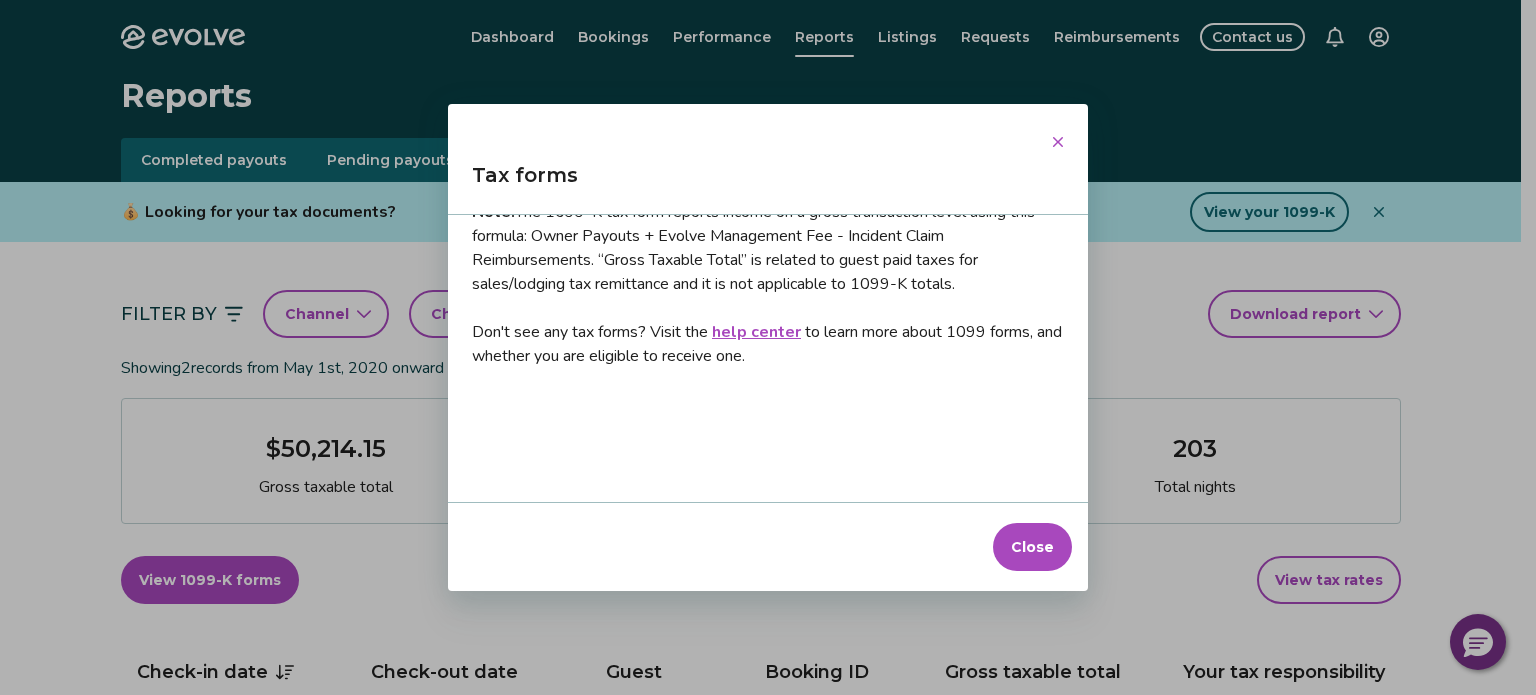 click 